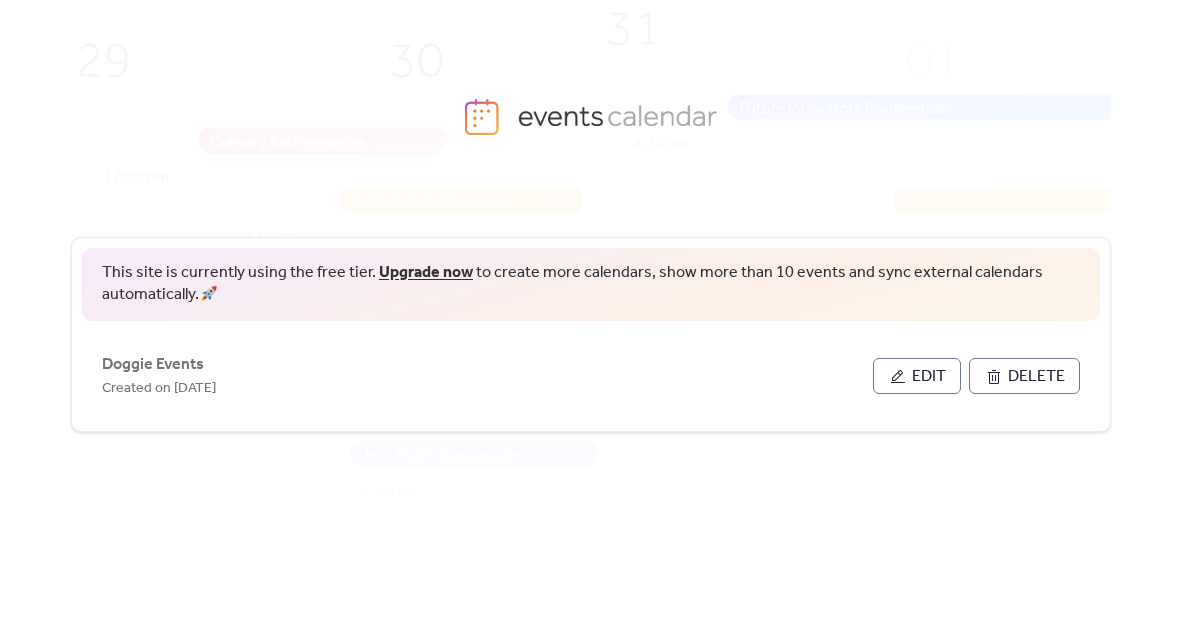 scroll, scrollTop: 0, scrollLeft: 0, axis: both 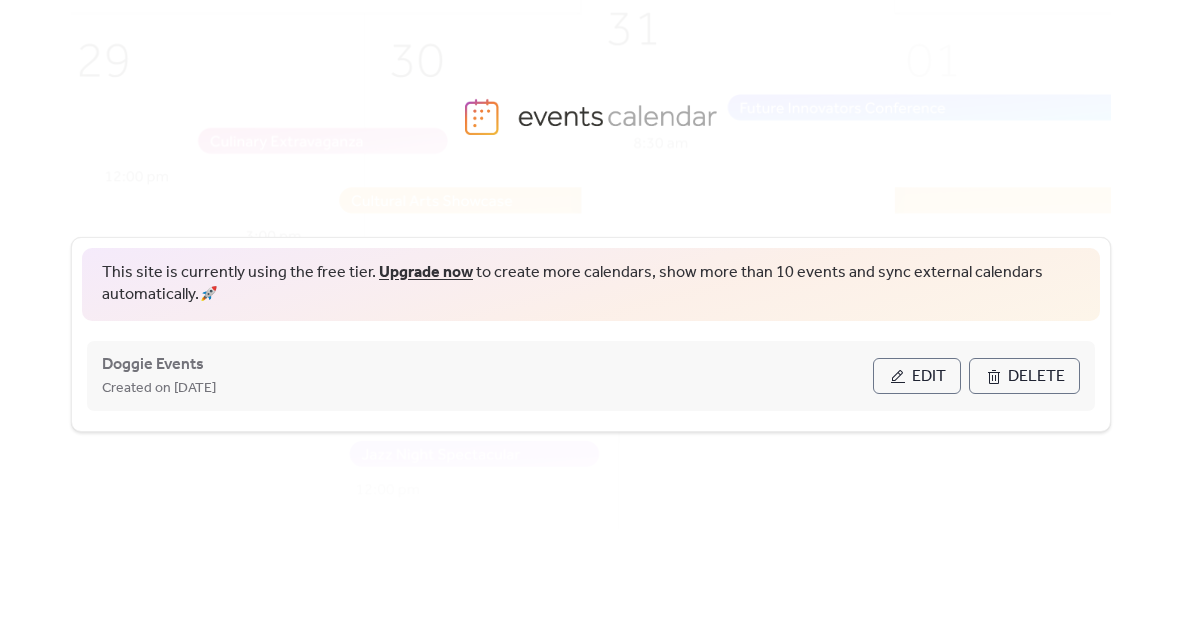 click on "Edit" at bounding box center [929, 377] 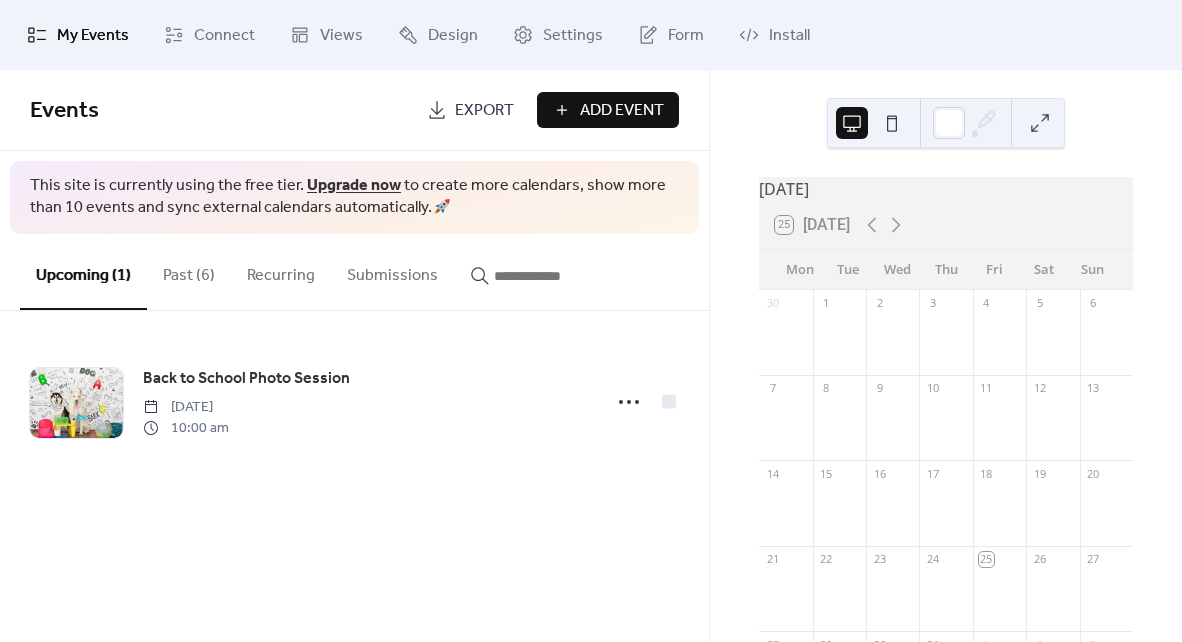 click on "Past (6)" at bounding box center (189, 271) 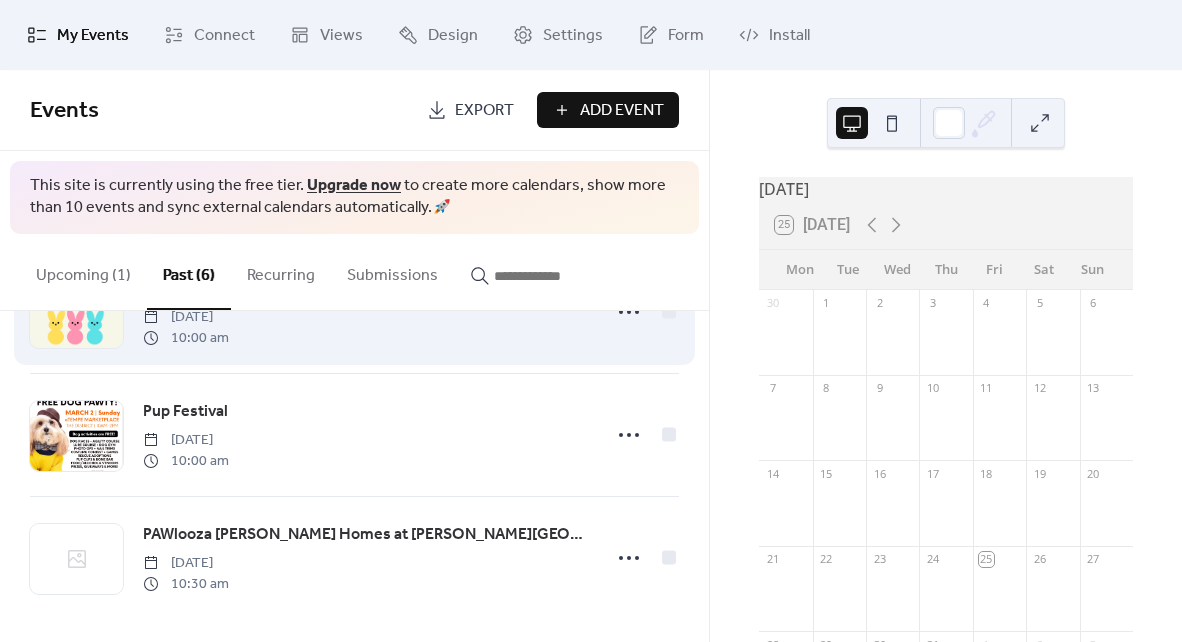 scroll, scrollTop: 464, scrollLeft: 0, axis: vertical 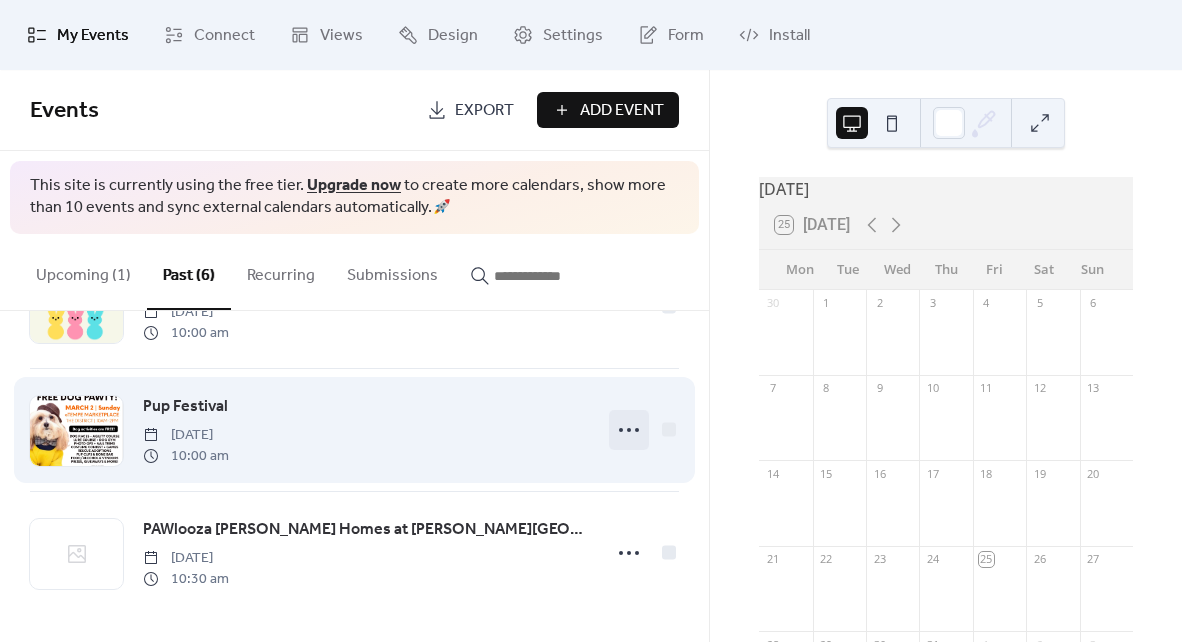 click 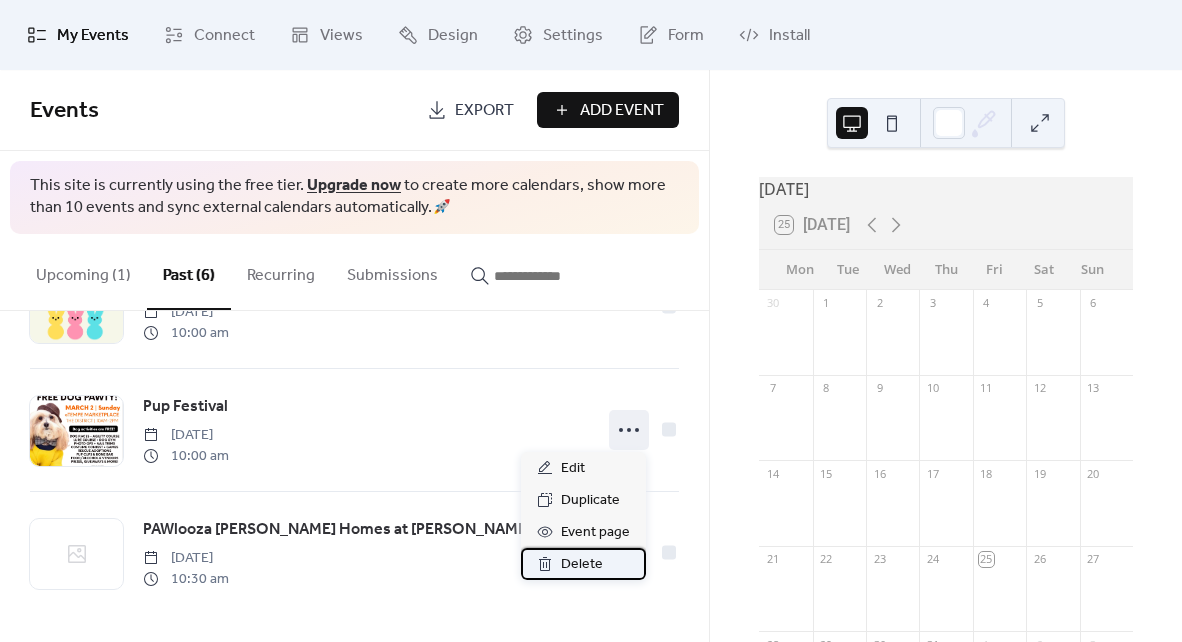 click on "Delete" at bounding box center (582, 565) 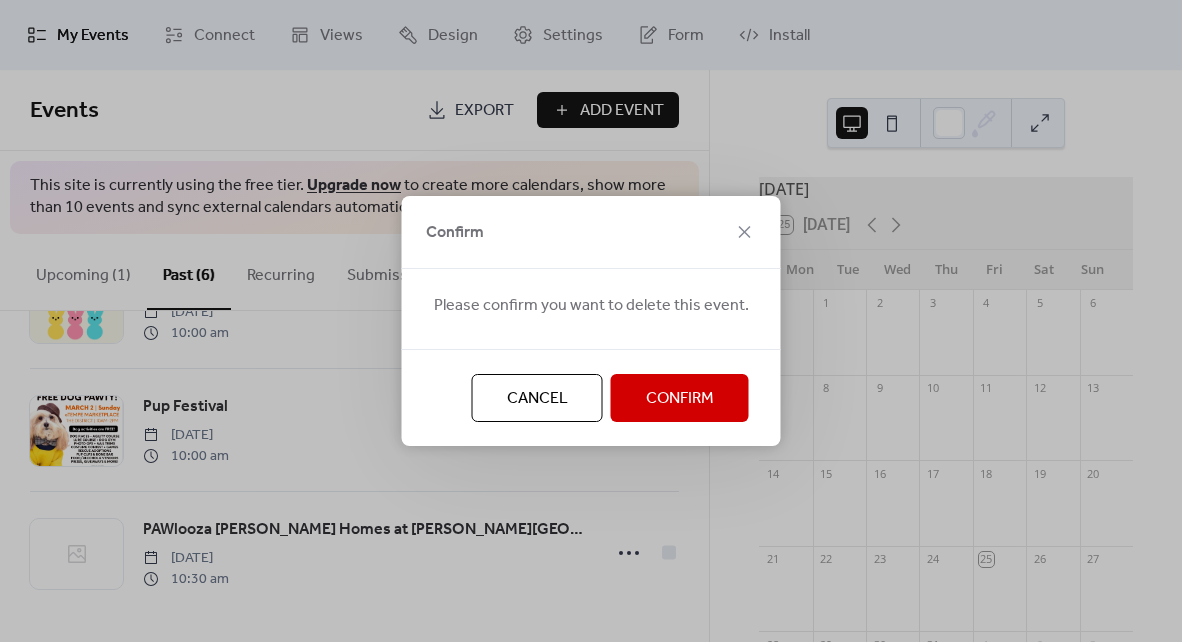 click on "Confirm" at bounding box center (680, 399) 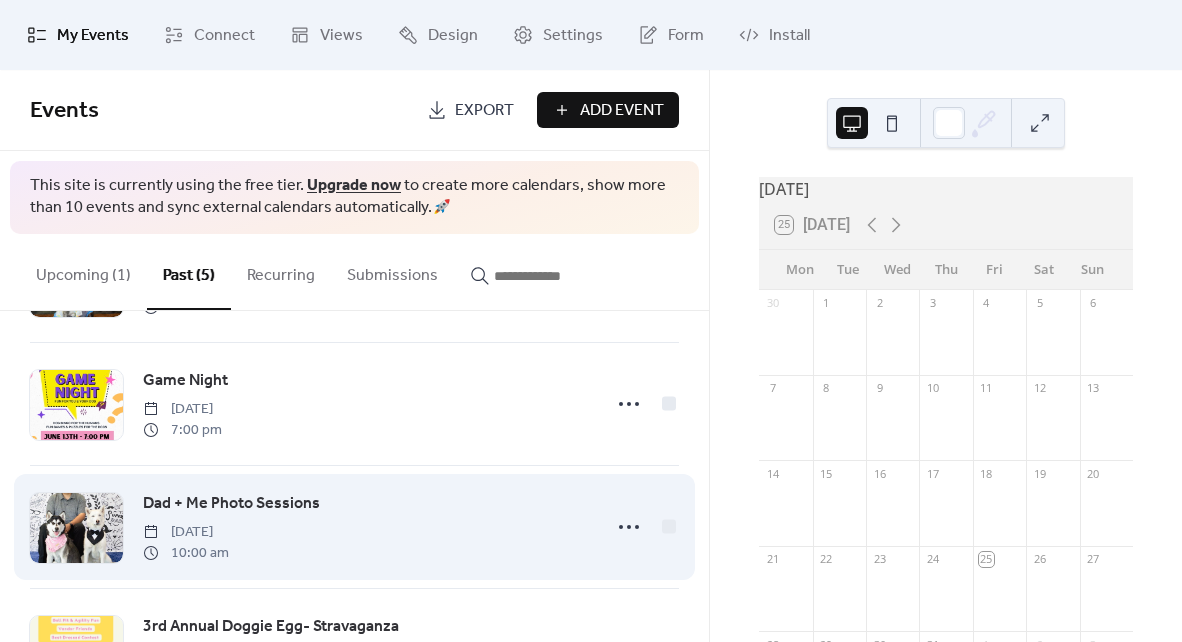 scroll, scrollTop: 120, scrollLeft: 0, axis: vertical 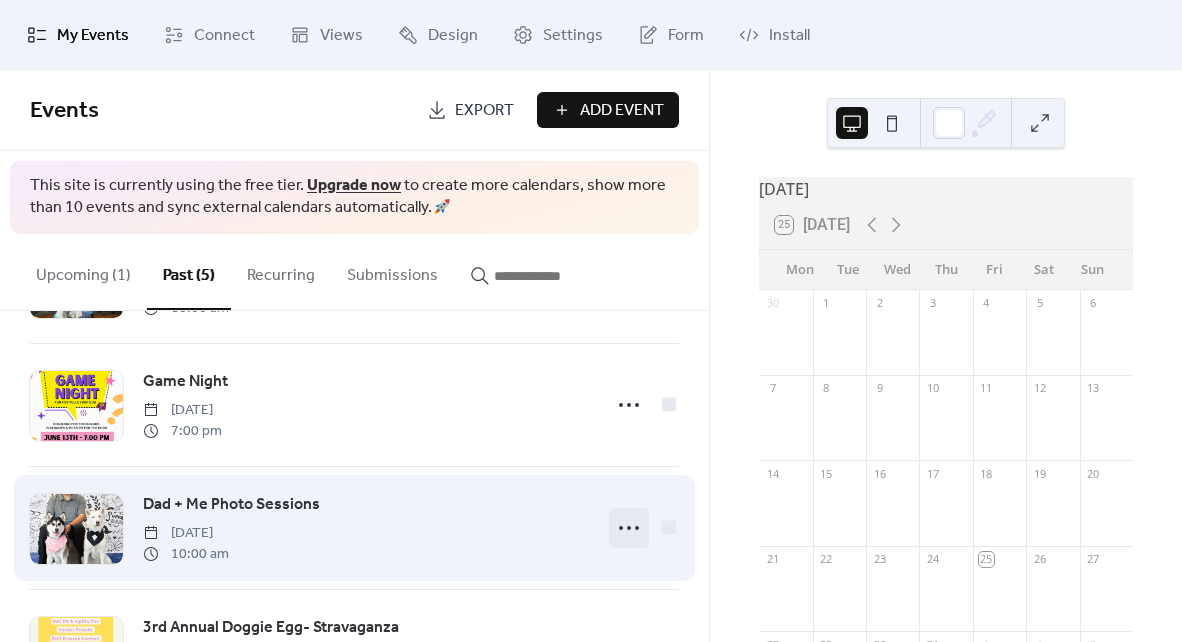 click 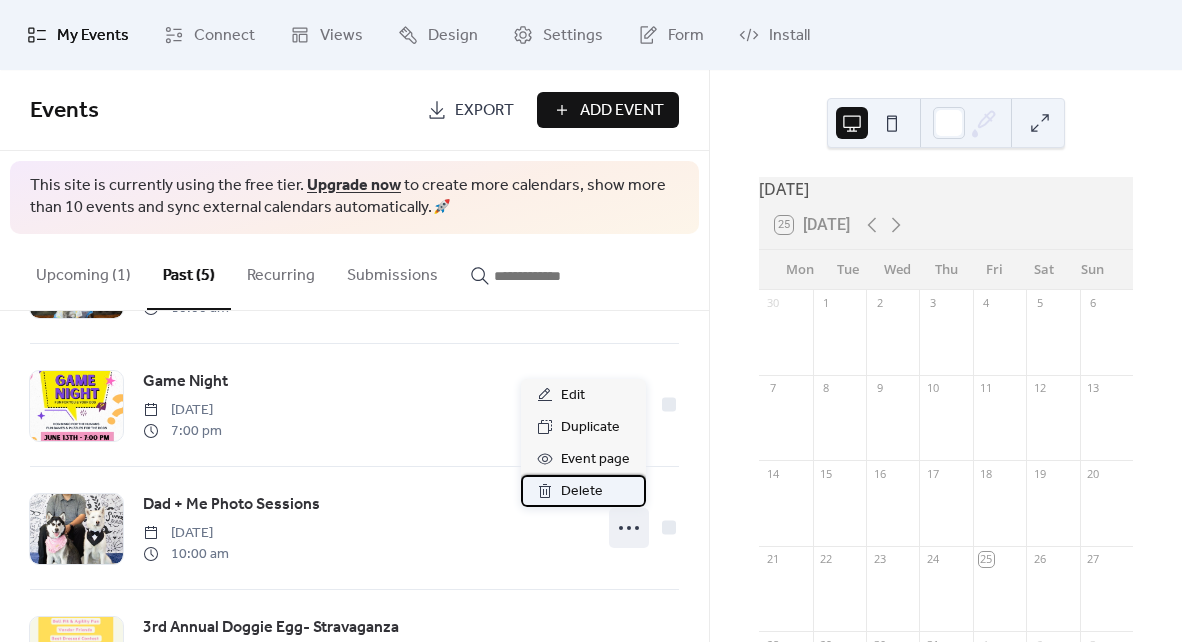 click on "Delete" at bounding box center (582, 492) 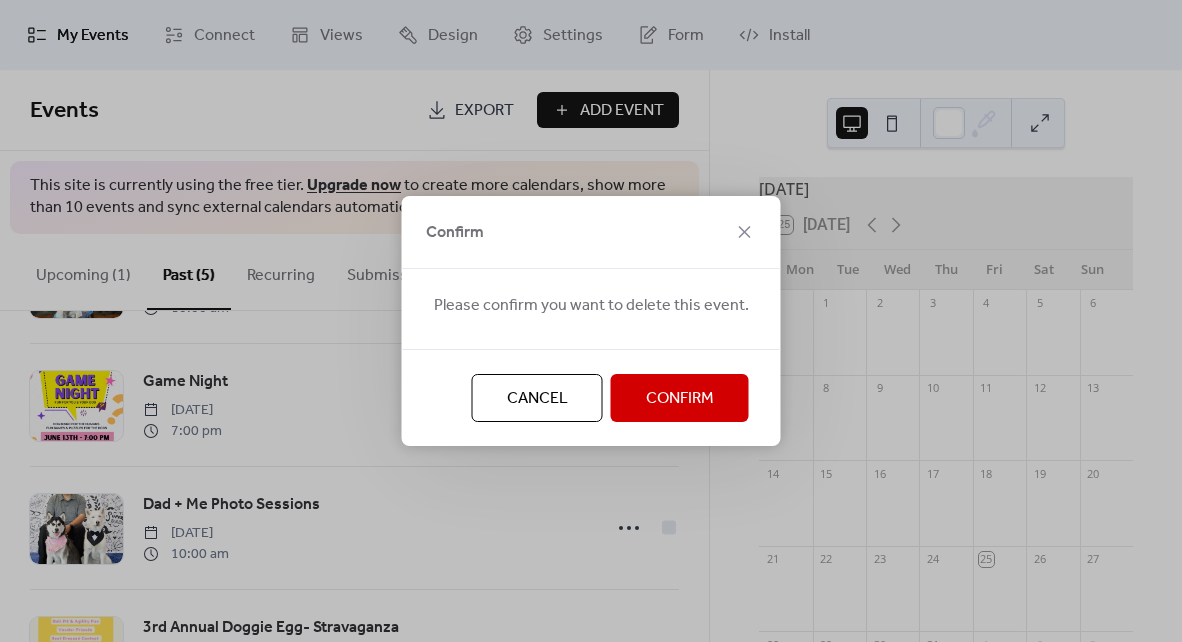 click on "Confirm" at bounding box center [680, 398] 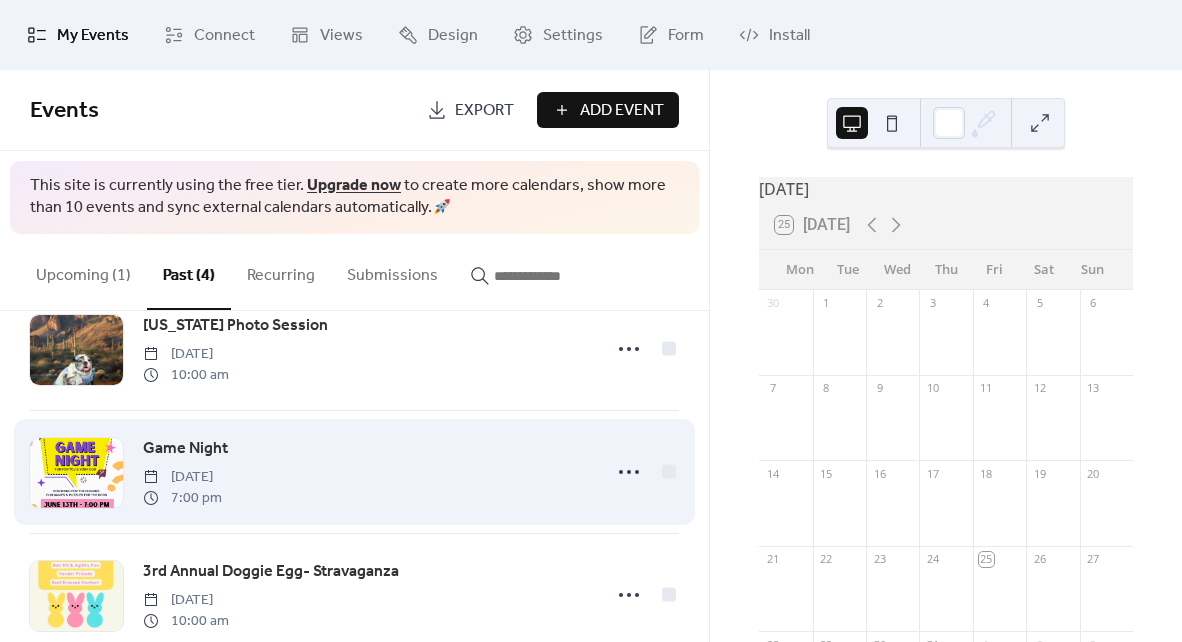scroll, scrollTop: 0, scrollLeft: 0, axis: both 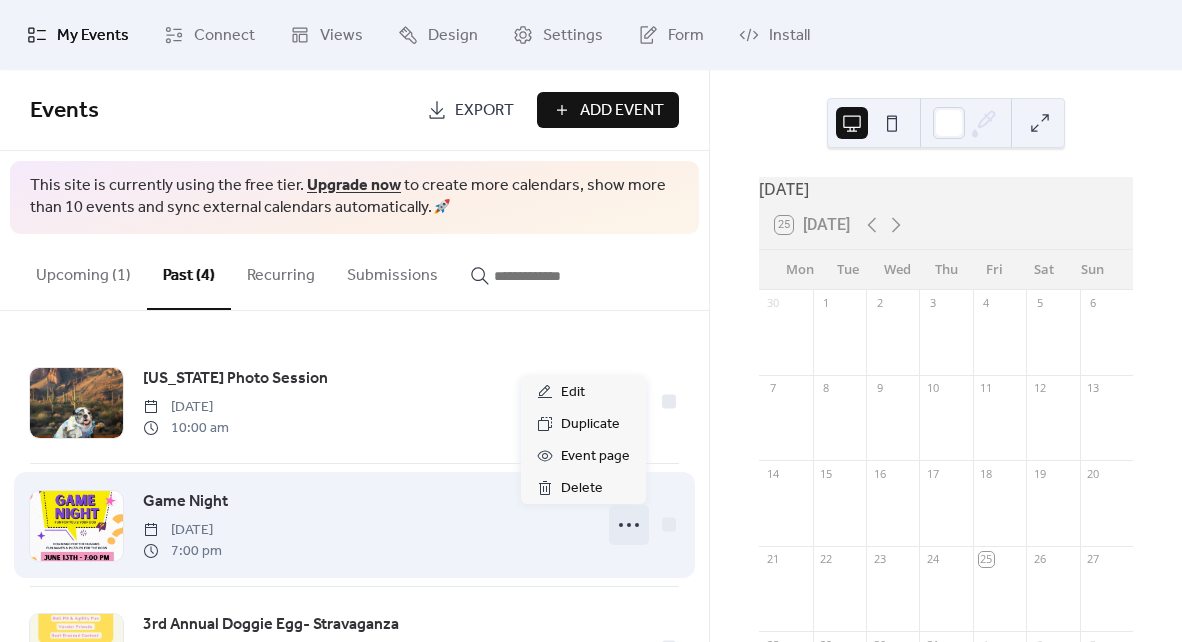 click 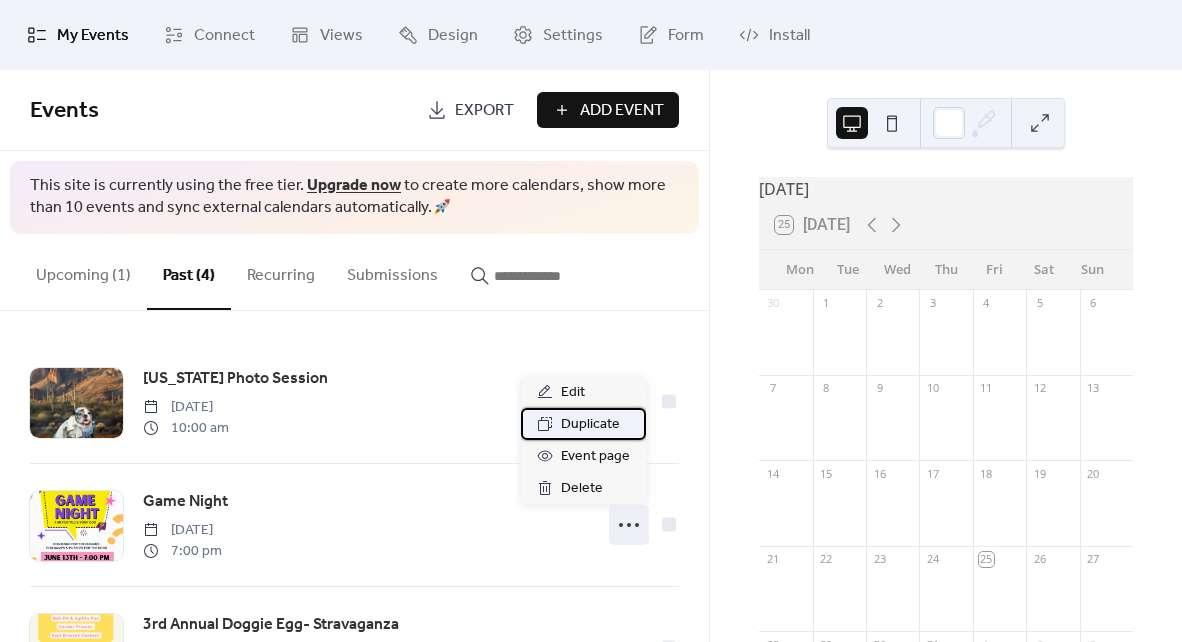 click on "Duplicate" at bounding box center (590, 425) 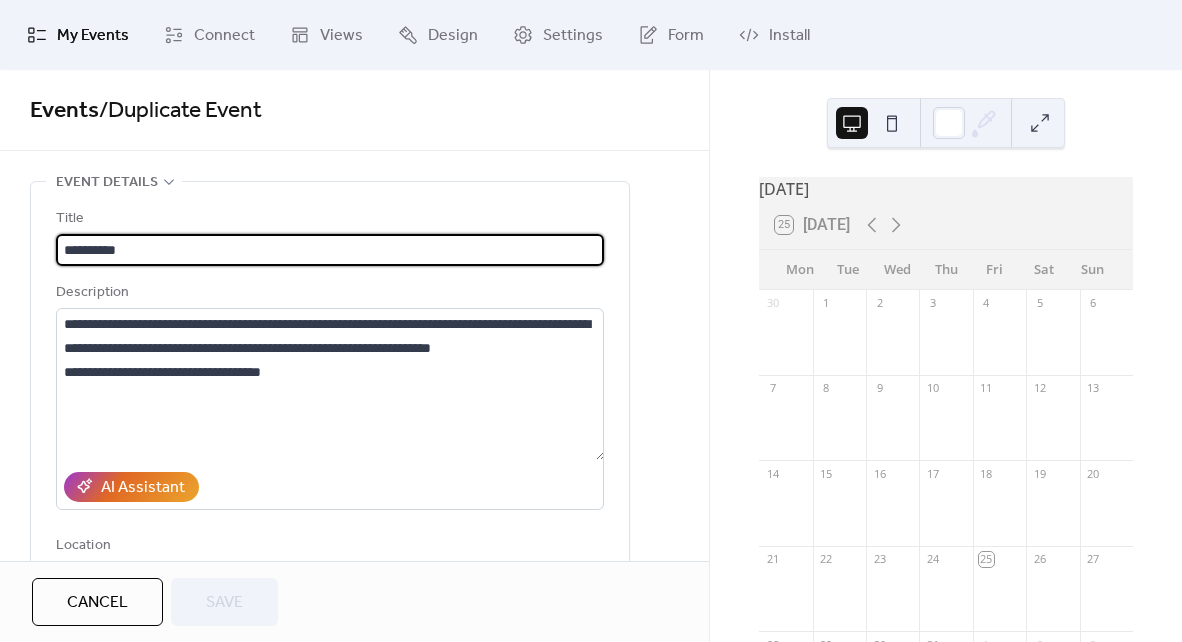 scroll, scrollTop: 1, scrollLeft: 0, axis: vertical 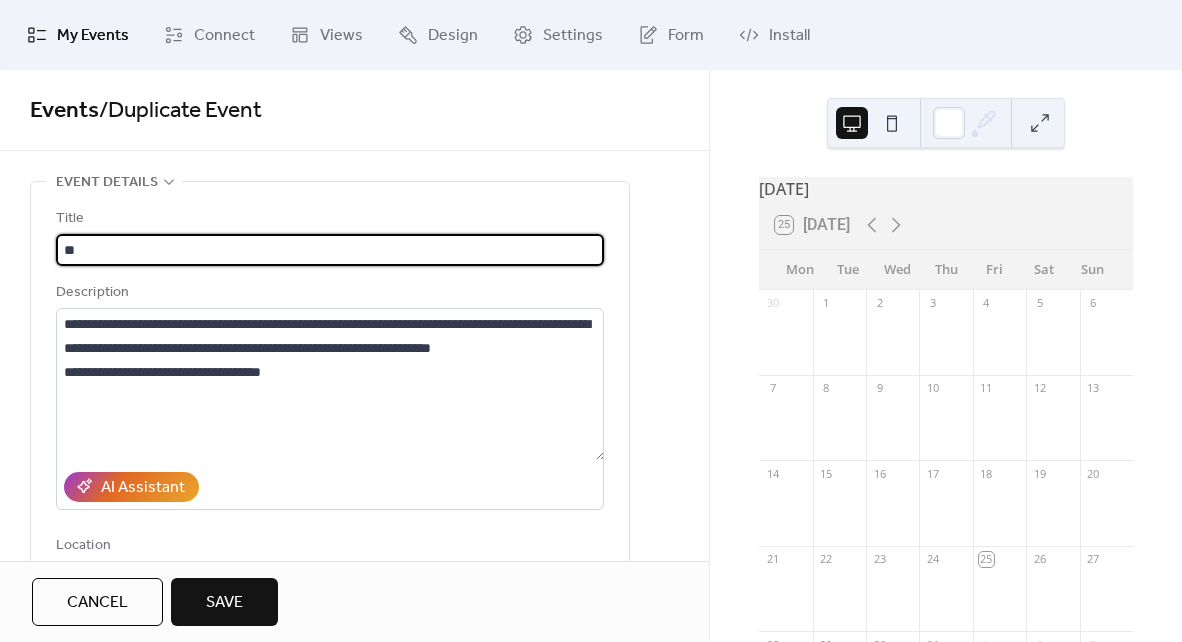 type on "*" 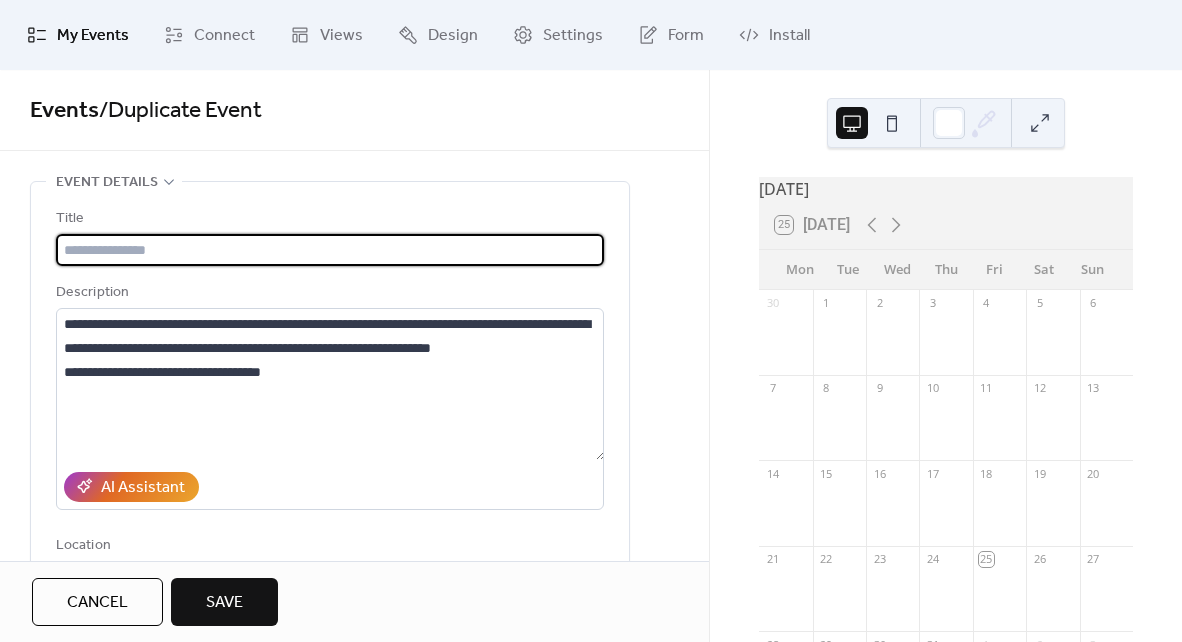 scroll, scrollTop: 0, scrollLeft: 0, axis: both 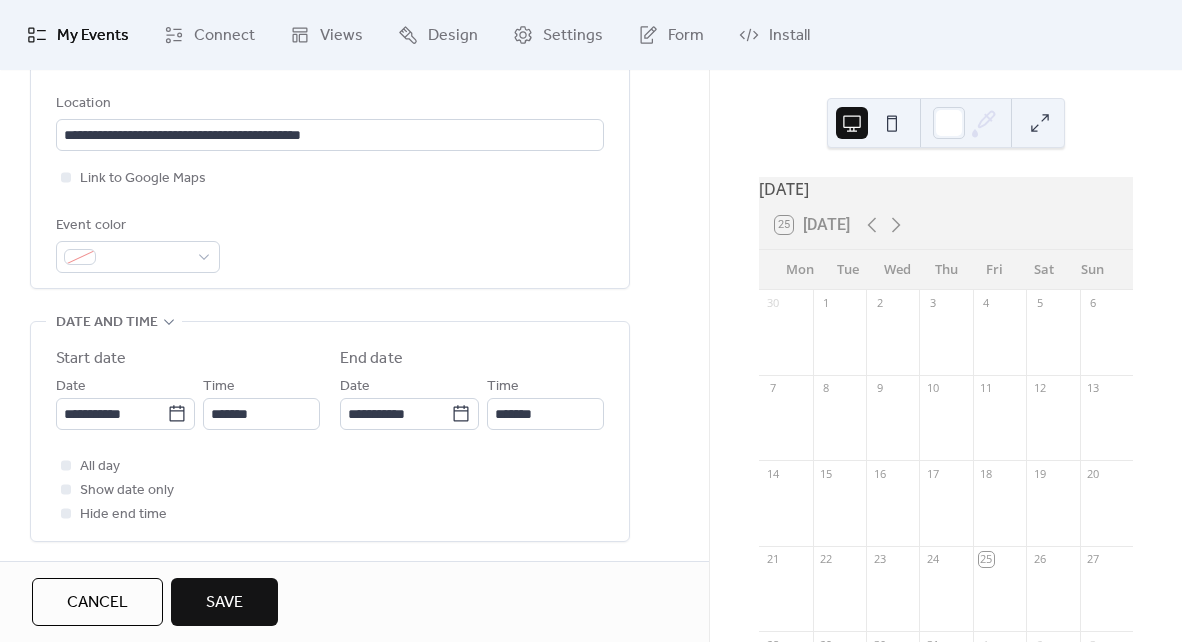 type on "**********" 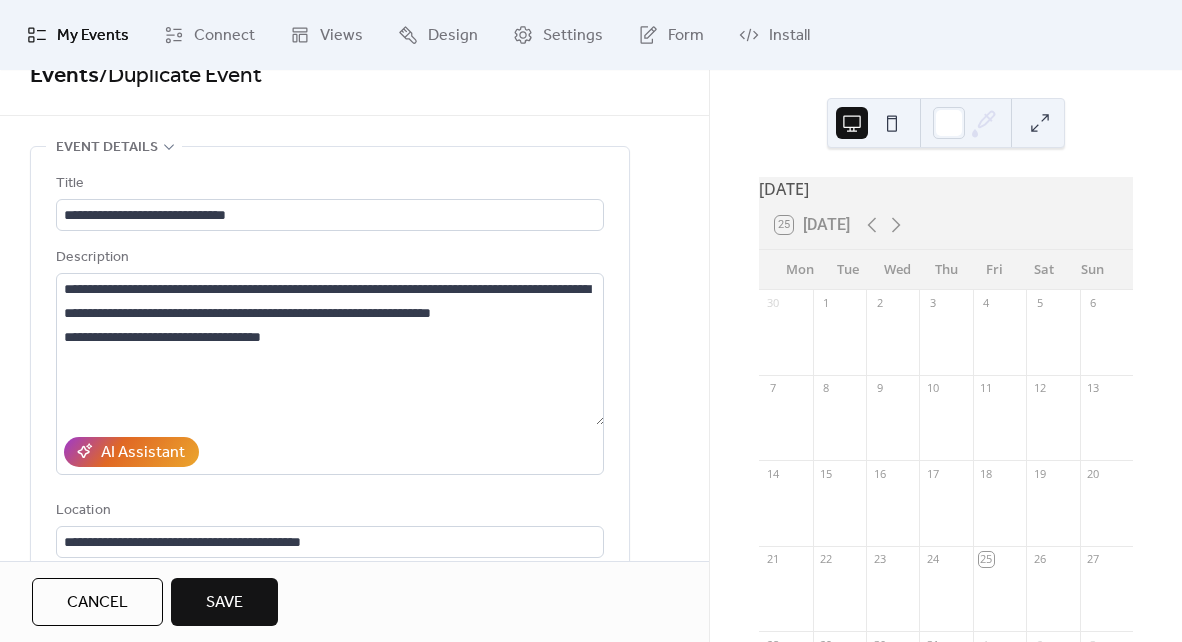 scroll, scrollTop: 0, scrollLeft: 0, axis: both 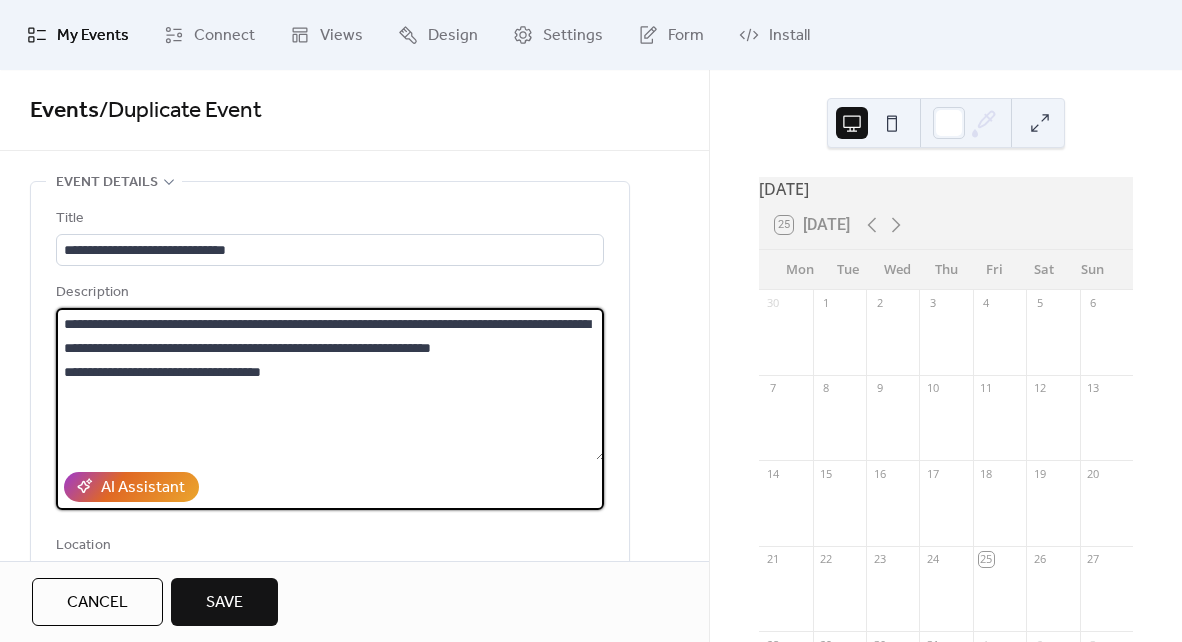 drag, startPoint x: 316, startPoint y: 370, endPoint x: 56, endPoint y: 327, distance: 263.53177 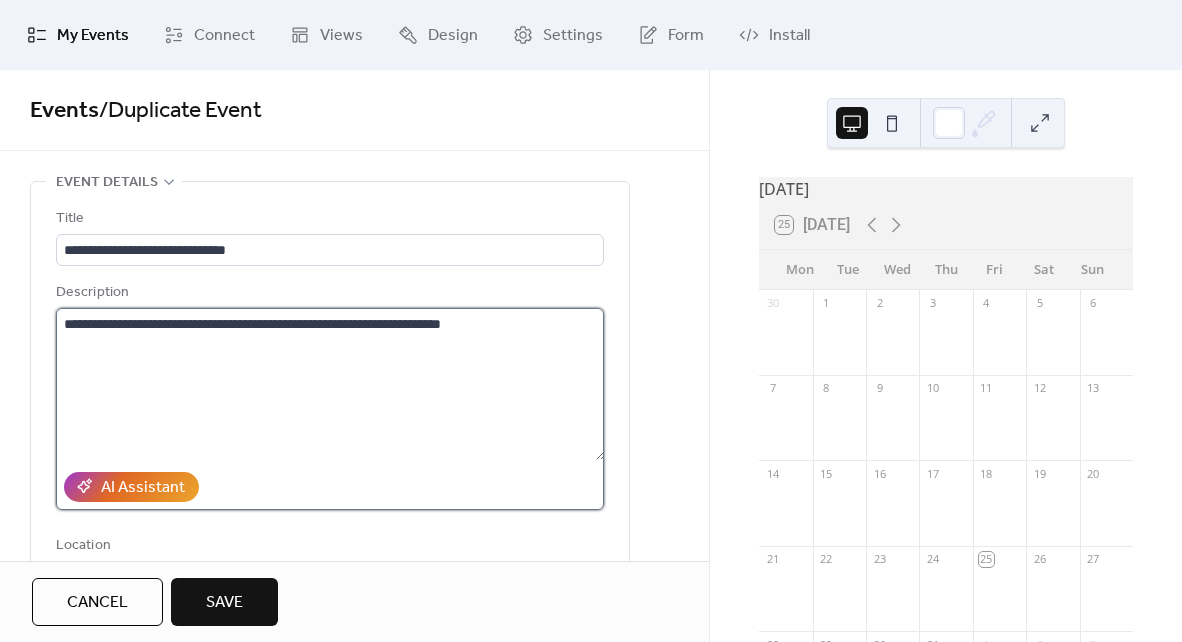 click on "**********" at bounding box center [330, 384] 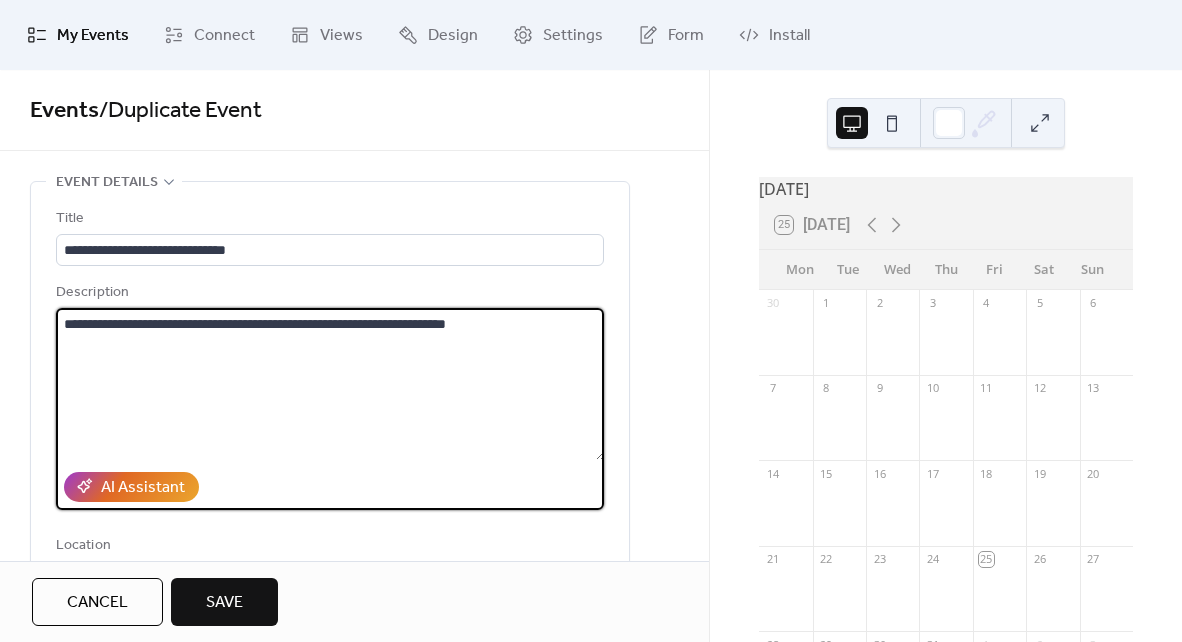 paste on "**********" 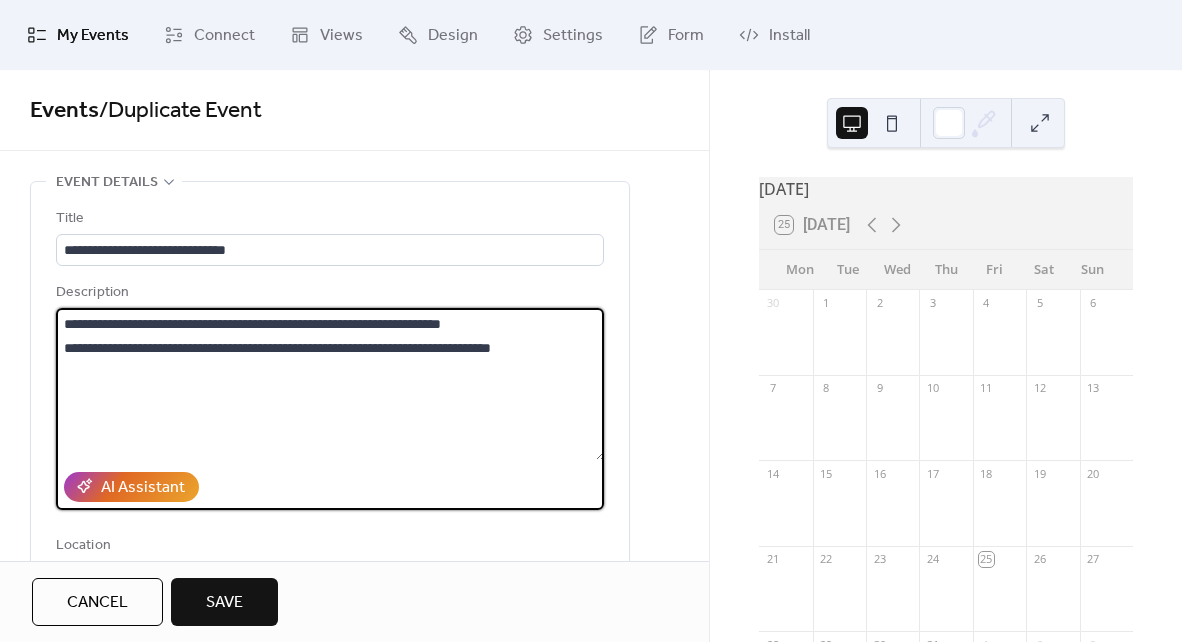 click on "**********" at bounding box center [330, 384] 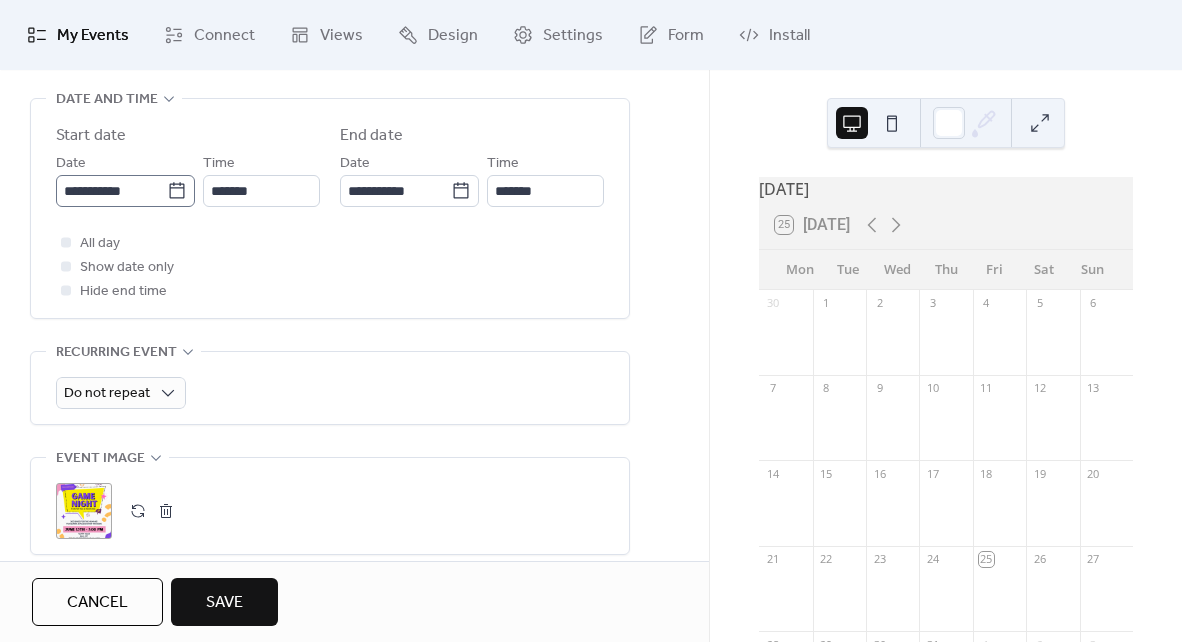type on "**********" 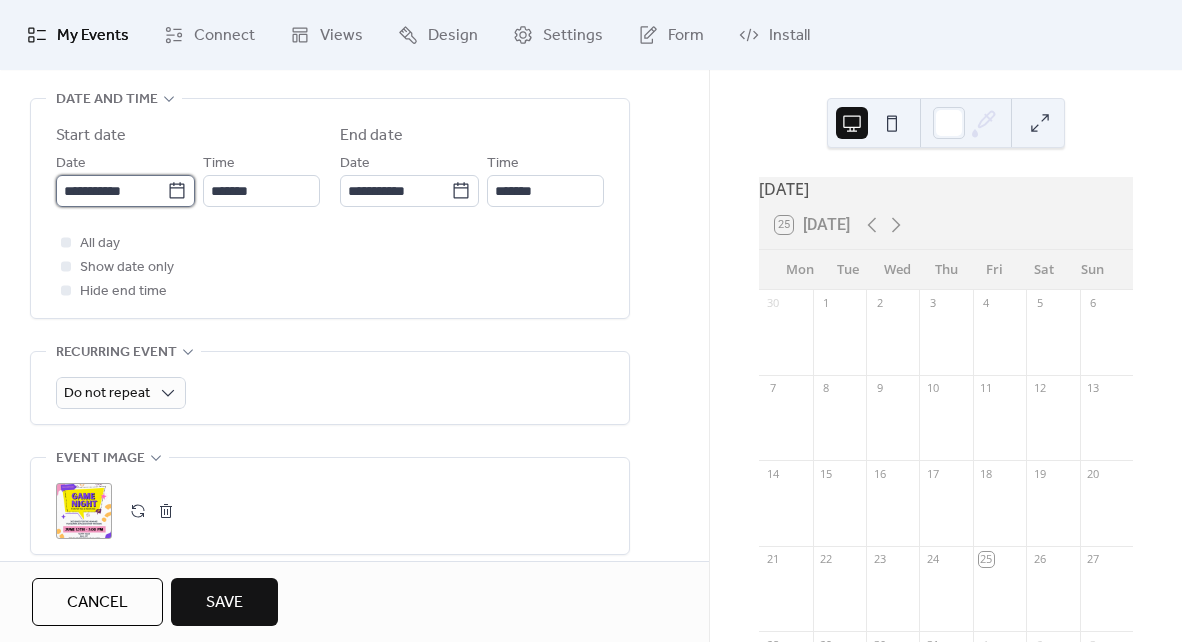 click on "**********" at bounding box center (111, 191) 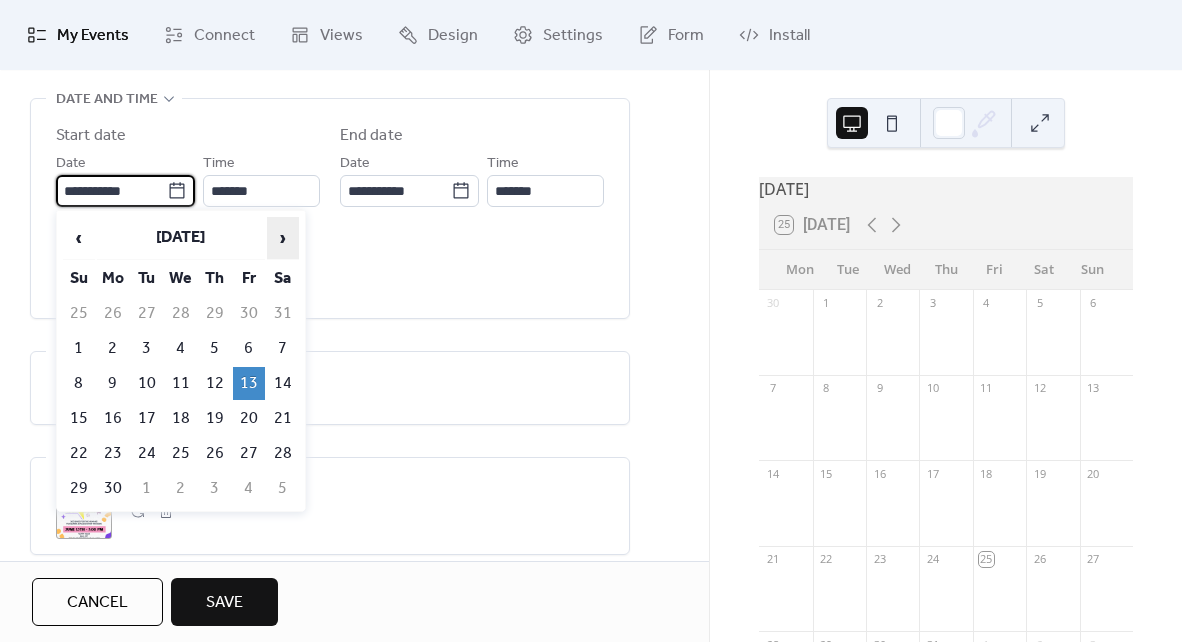 click on "›" at bounding box center (283, 238) 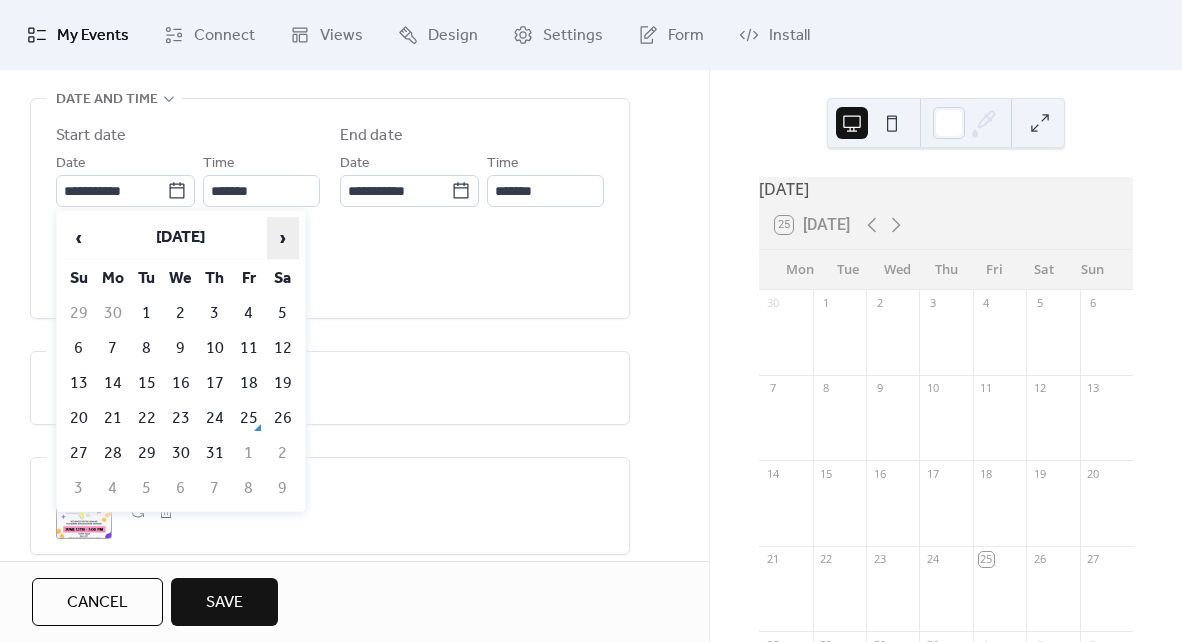 click on "›" at bounding box center (283, 238) 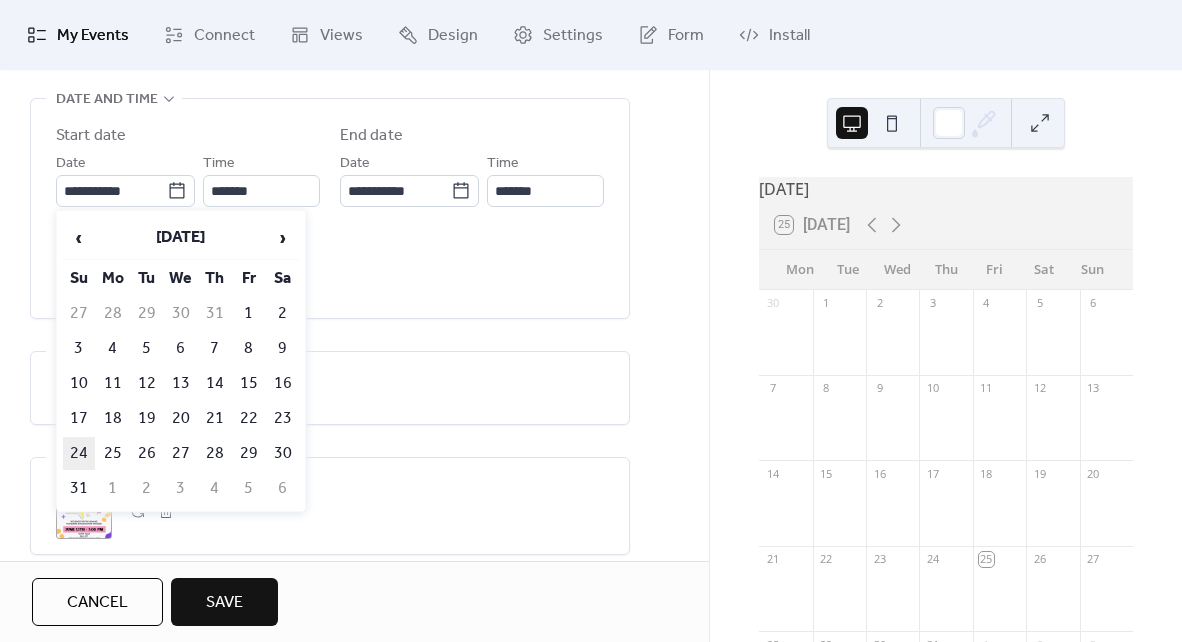 click on "24" at bounding box center [79, 453] 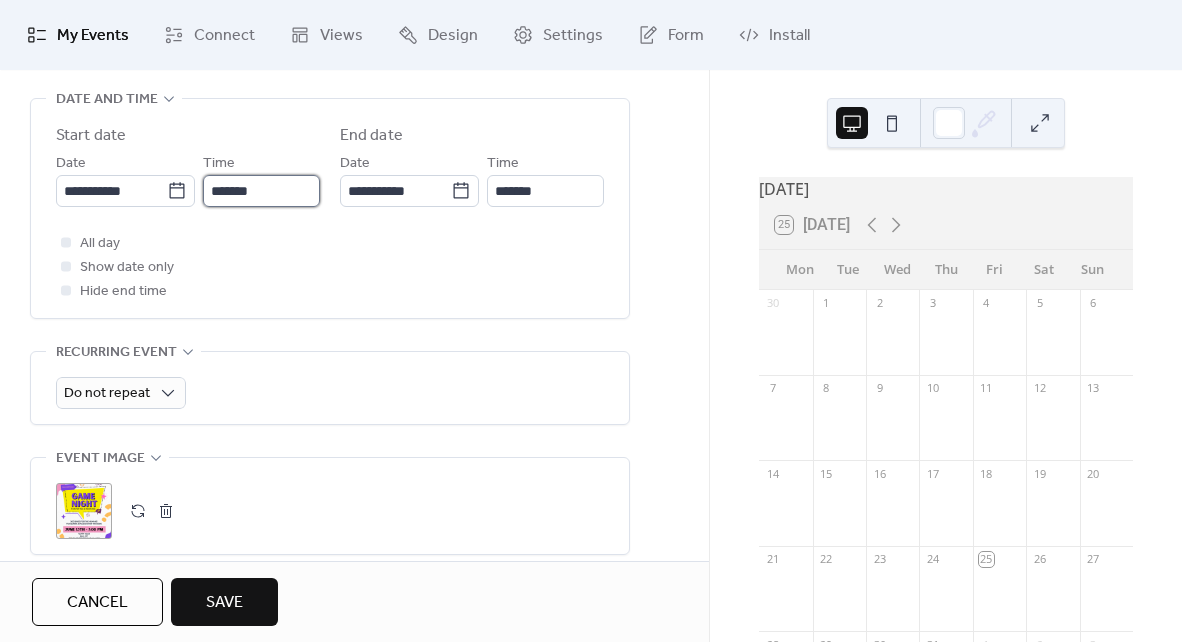 click on "*******" at bounding box center (261, 191) 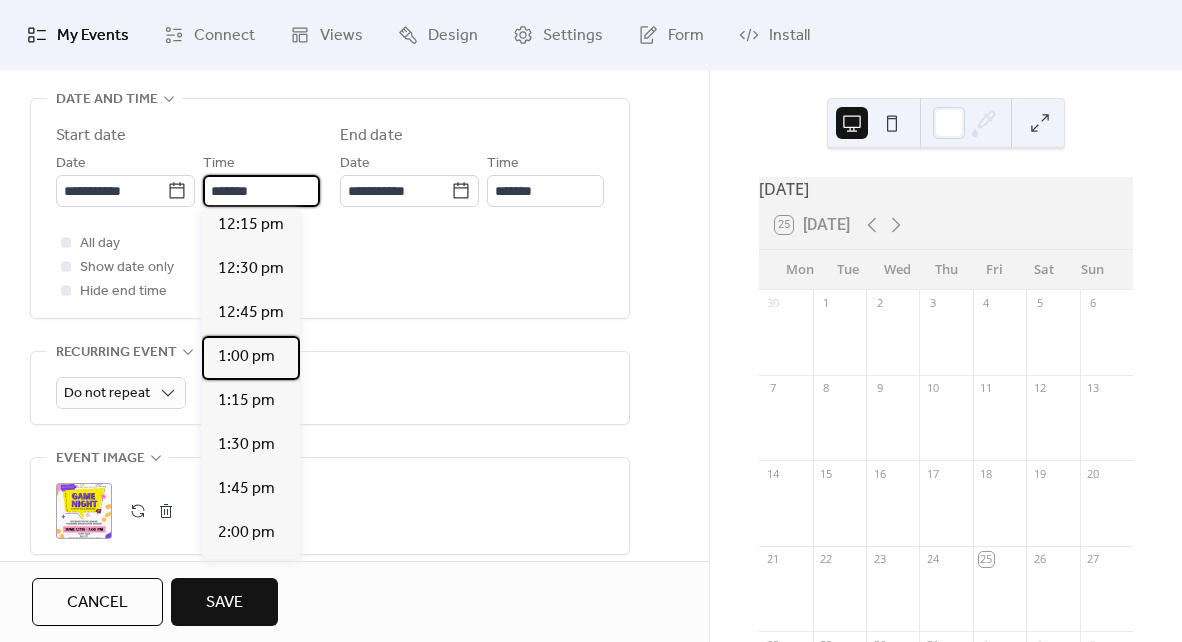 scroll, scrollTop: 2160, scrollLeft: 0, axis: vertical 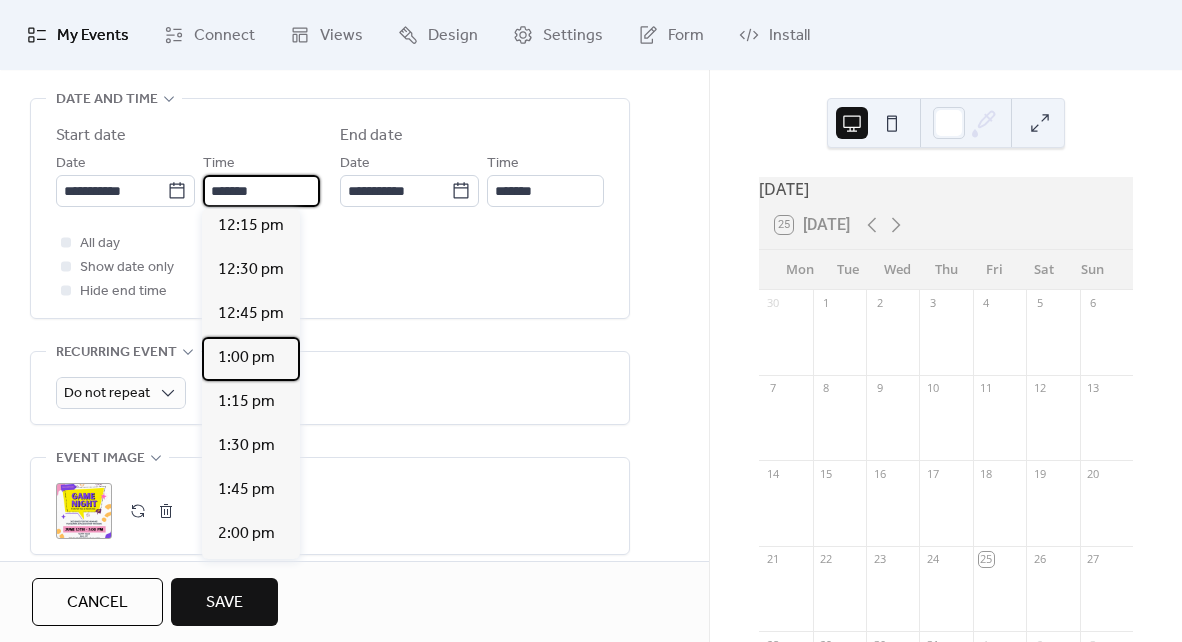 click on "1:00 pm" at bounding box center [246, 358] 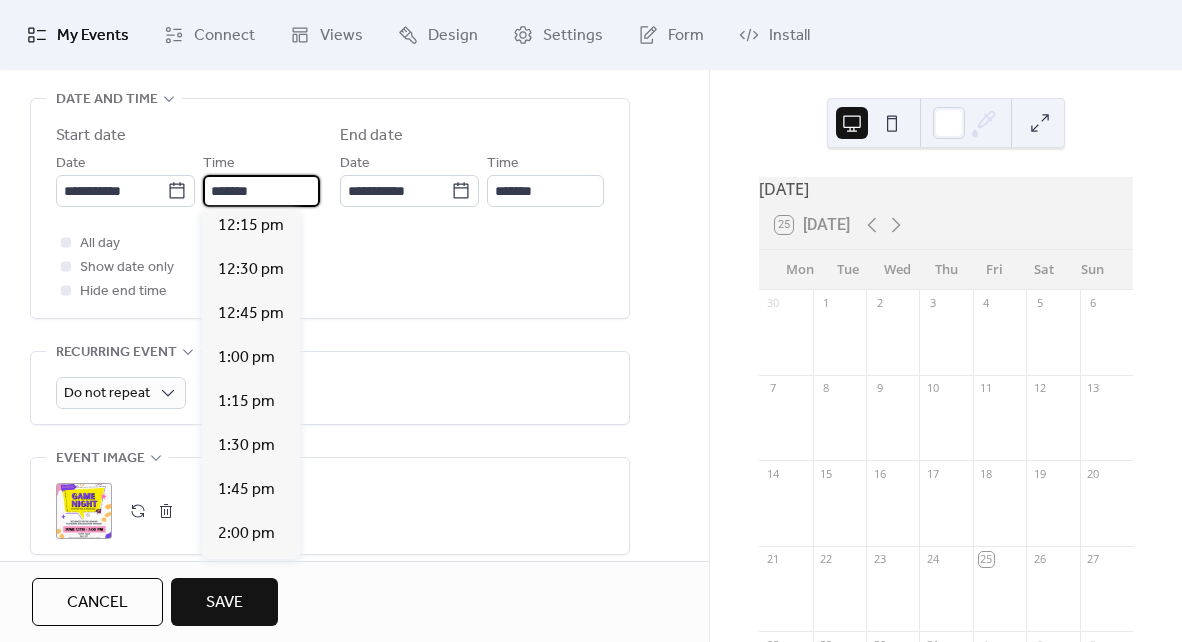 type on "*******" 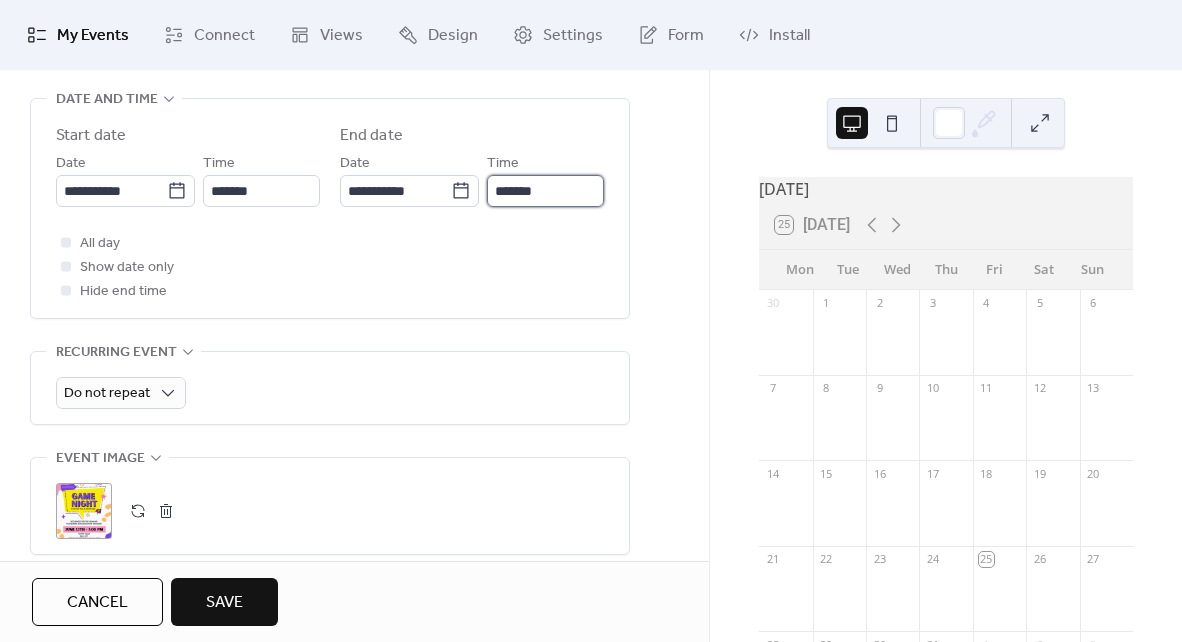 click on "*******" at bounding box center [545, 191] 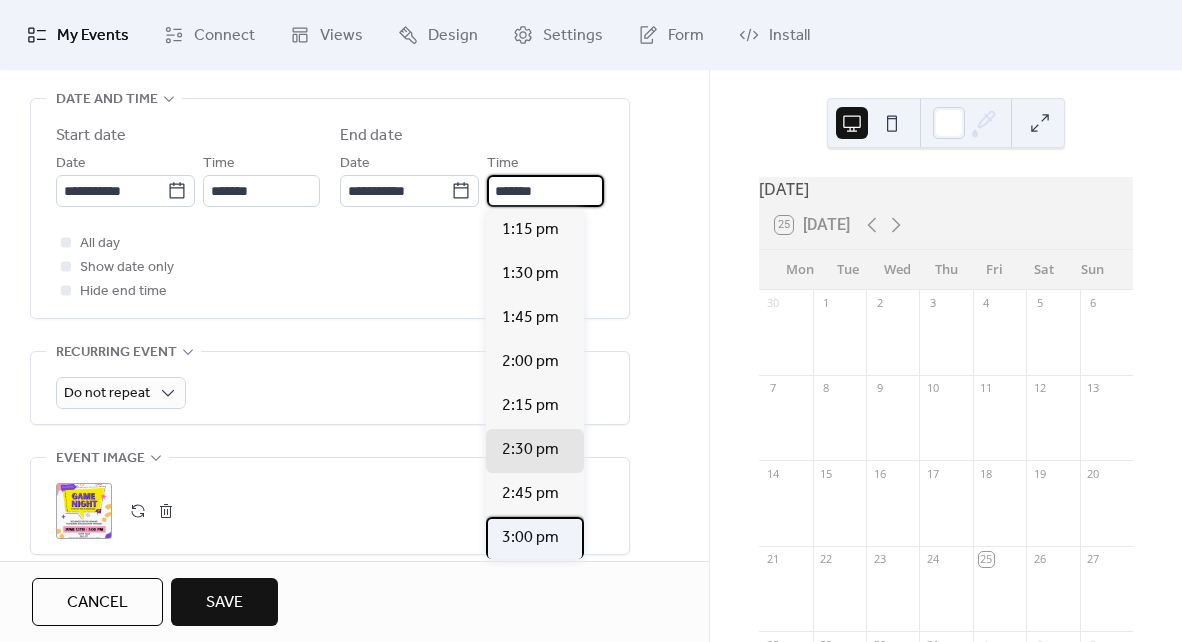 click on "3:00 pm" at bounding box center [530, 538] 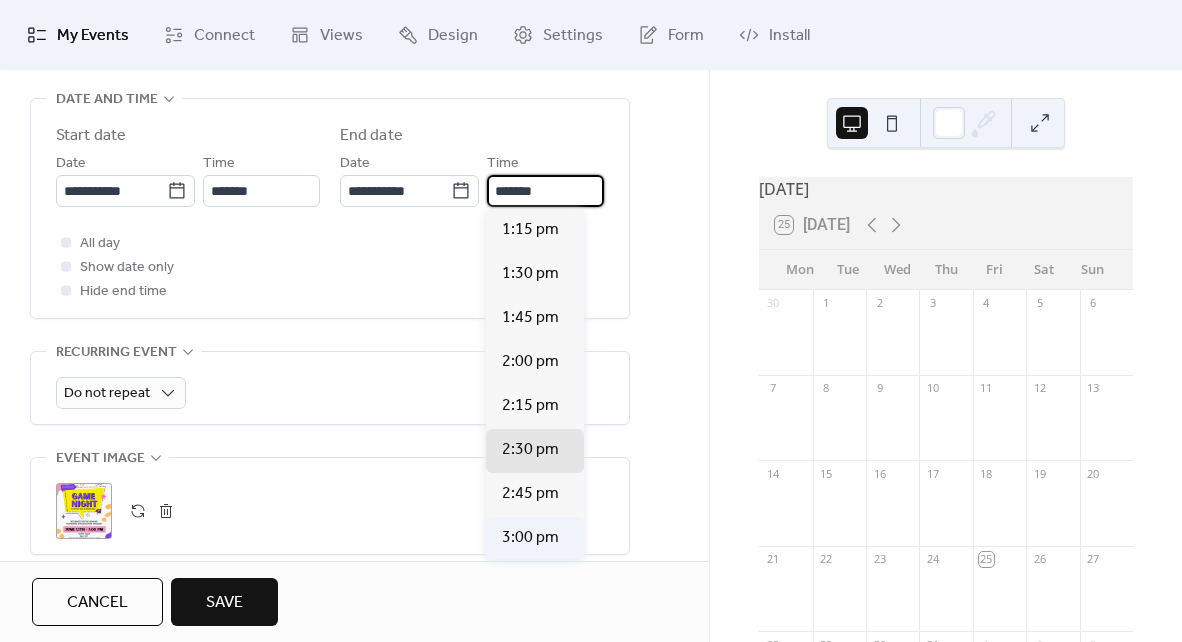 type on "*******" 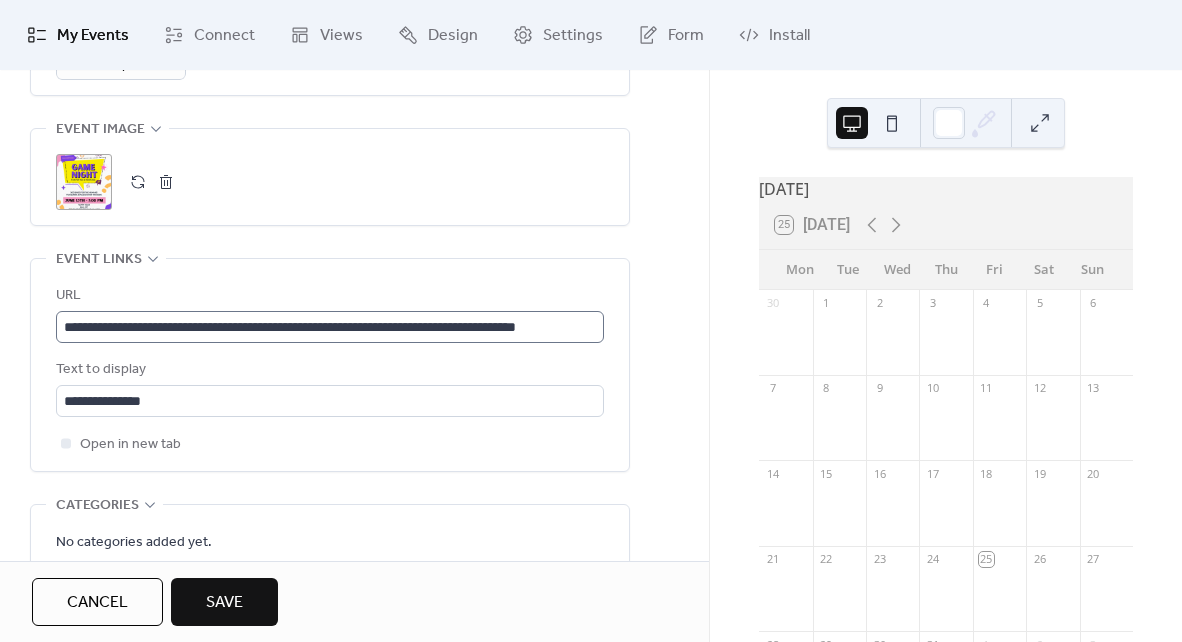 scroll, scrollTop: 994, scrollLeft: 0, axis: vertical 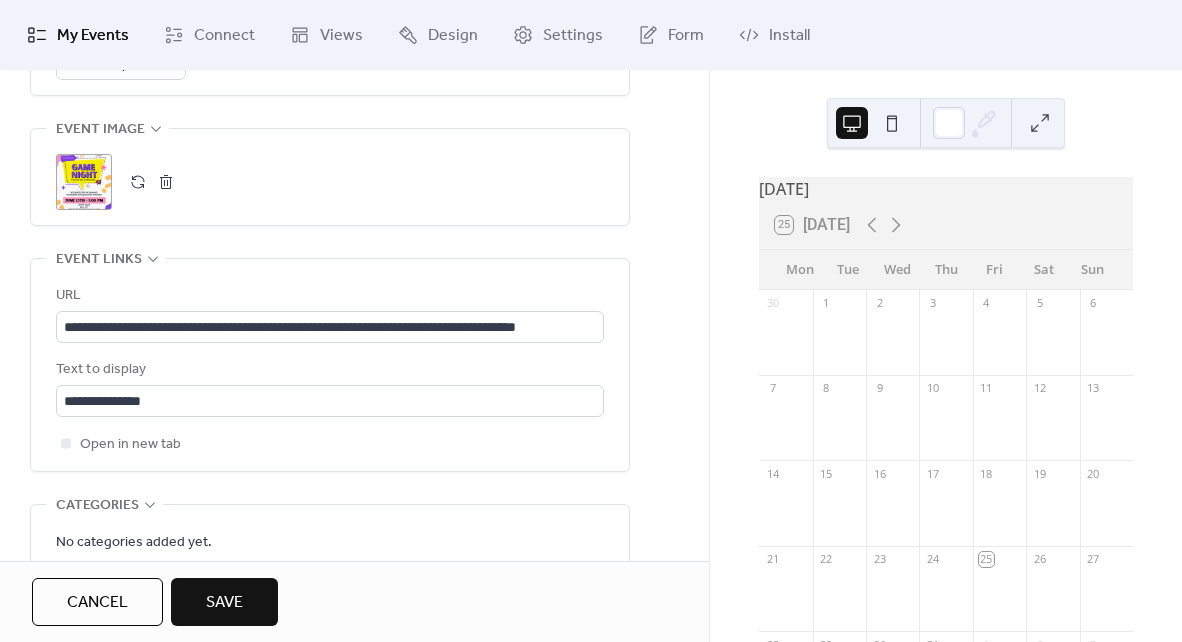 click on ";" at bounding box center (84, 182) 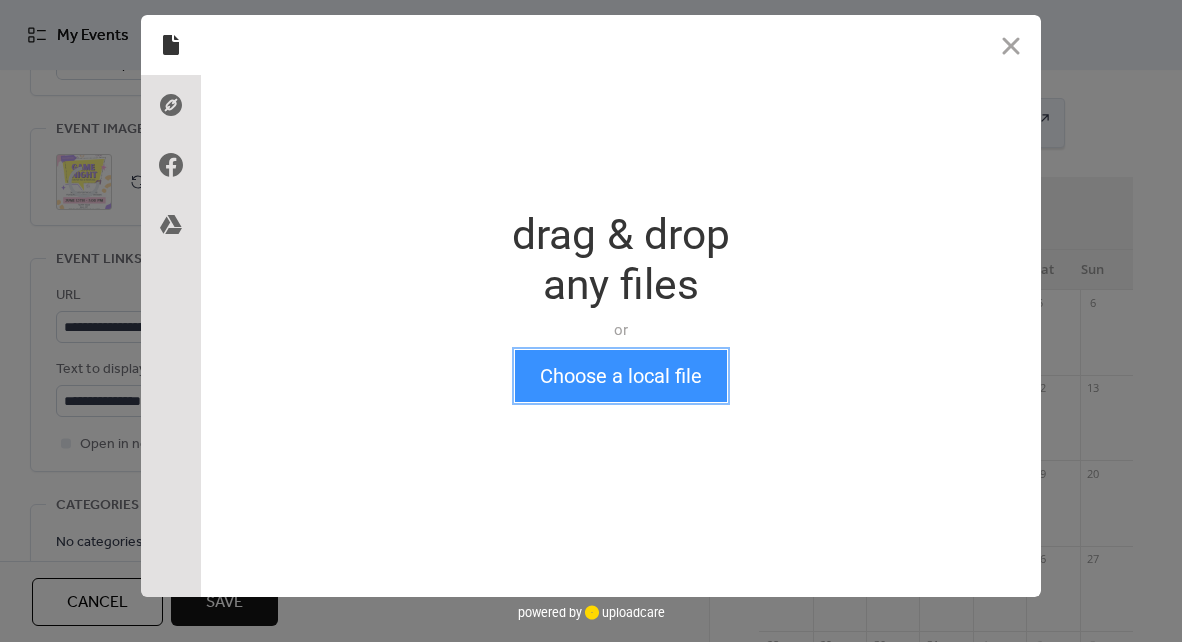 click on "Choose a local file" at bounding box center [621, 376] 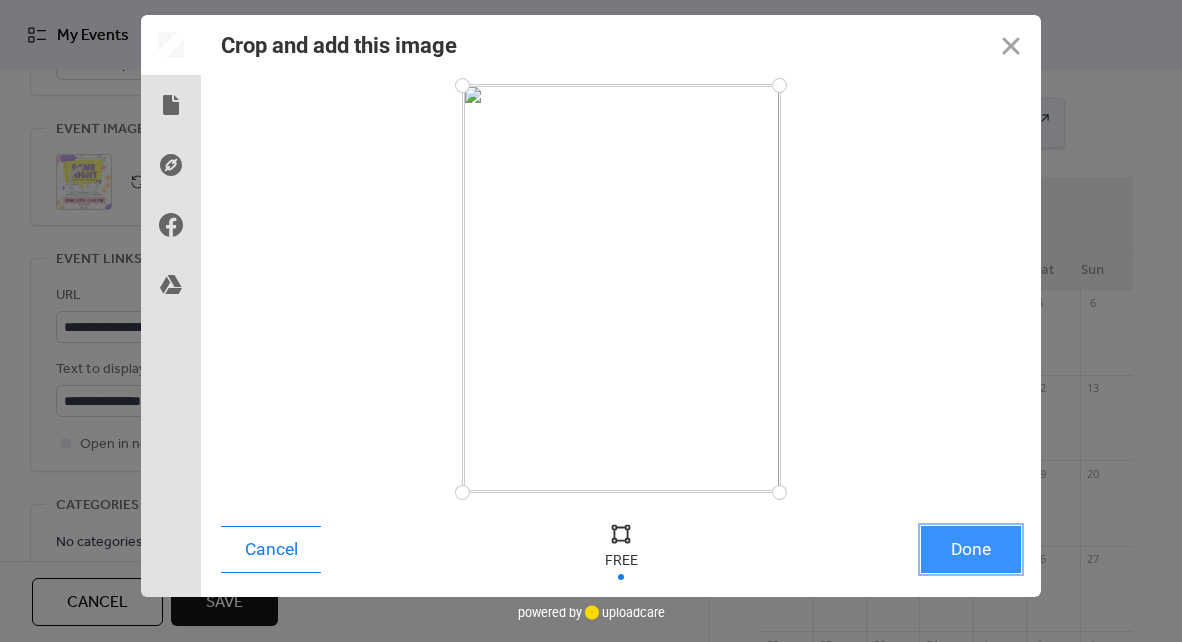 click on "Done" at bounding box center (971, 549) 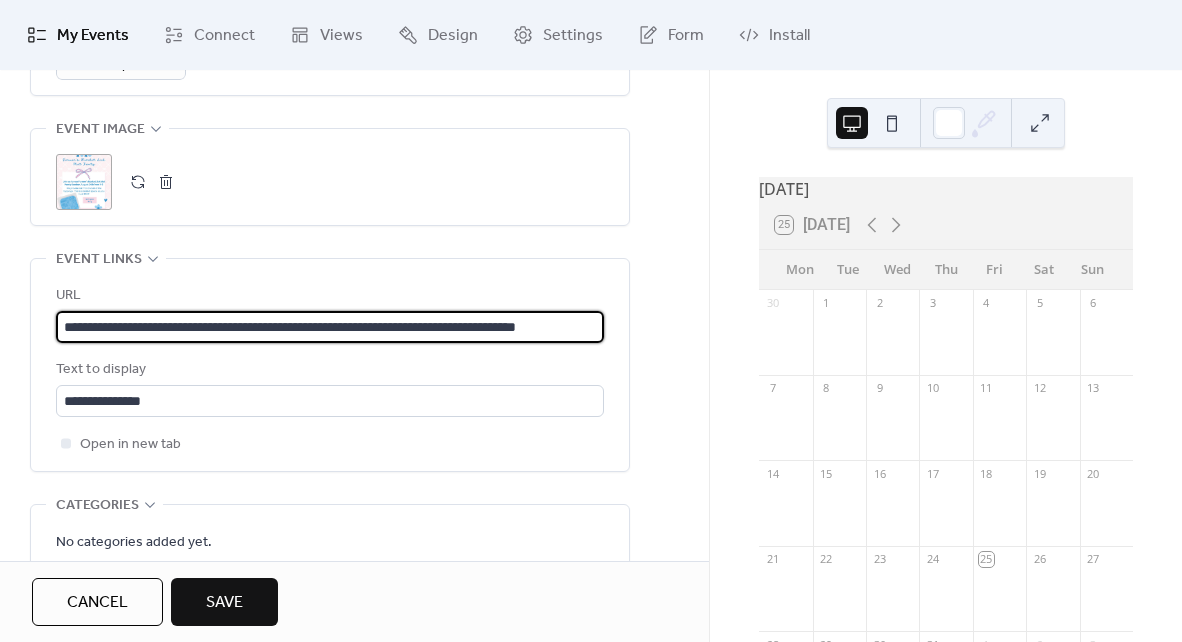 scroll, scrollTop: 0, scrollLeft: 71, axis: horizontal 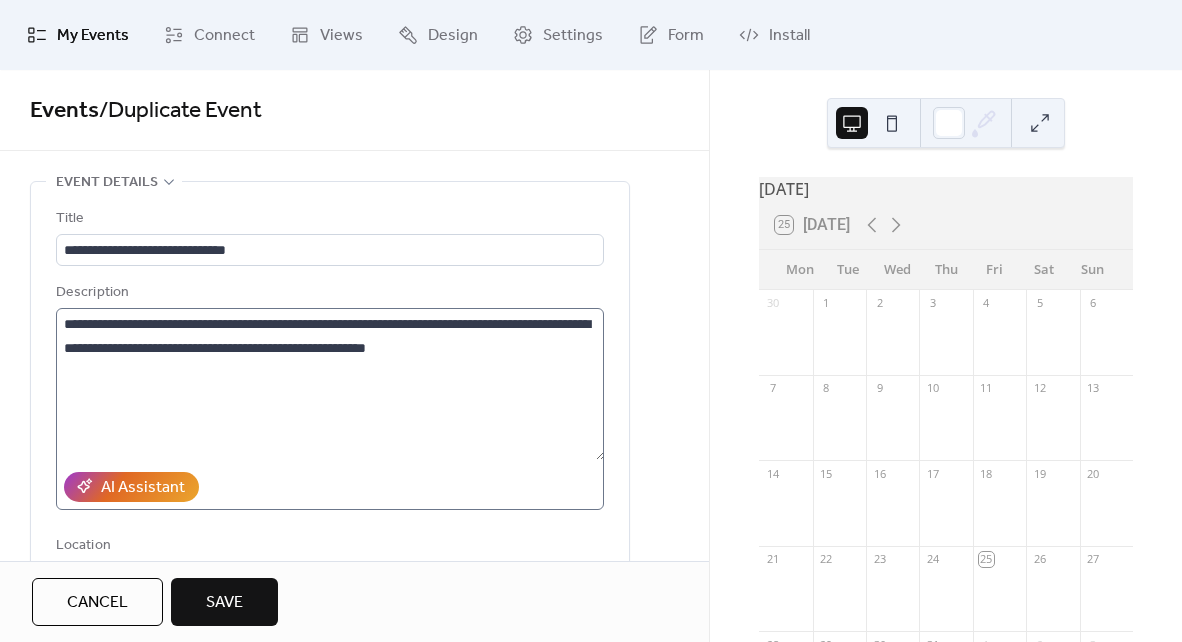 type on "**********" 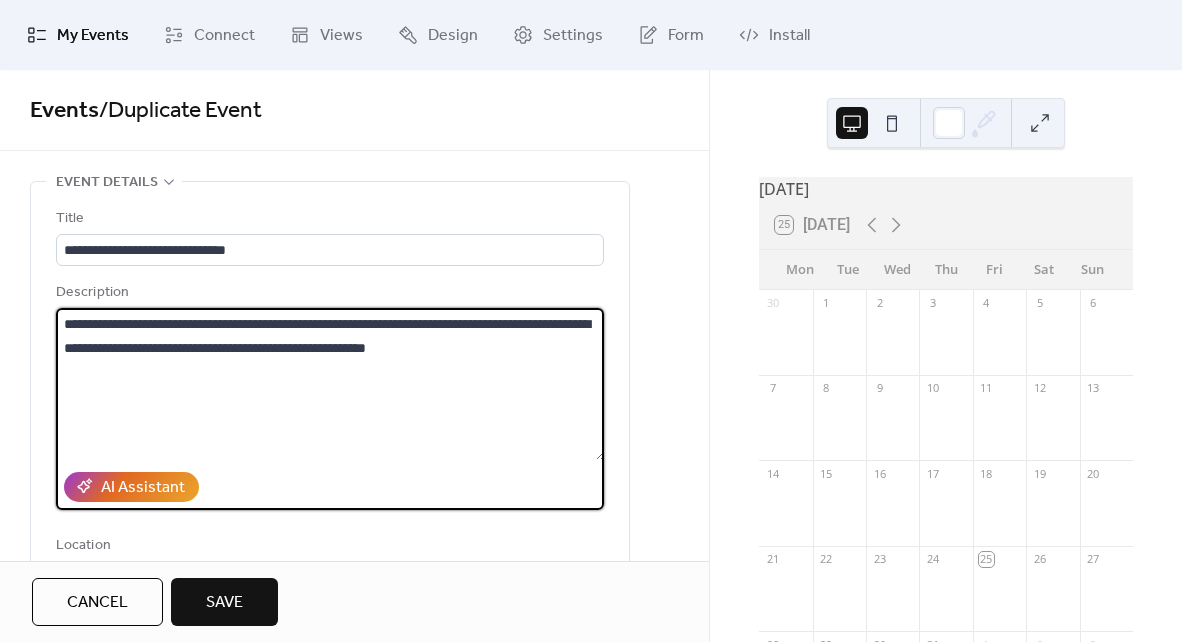 scroll, scrollTop: 0, scrollLeft: 0, axis: both 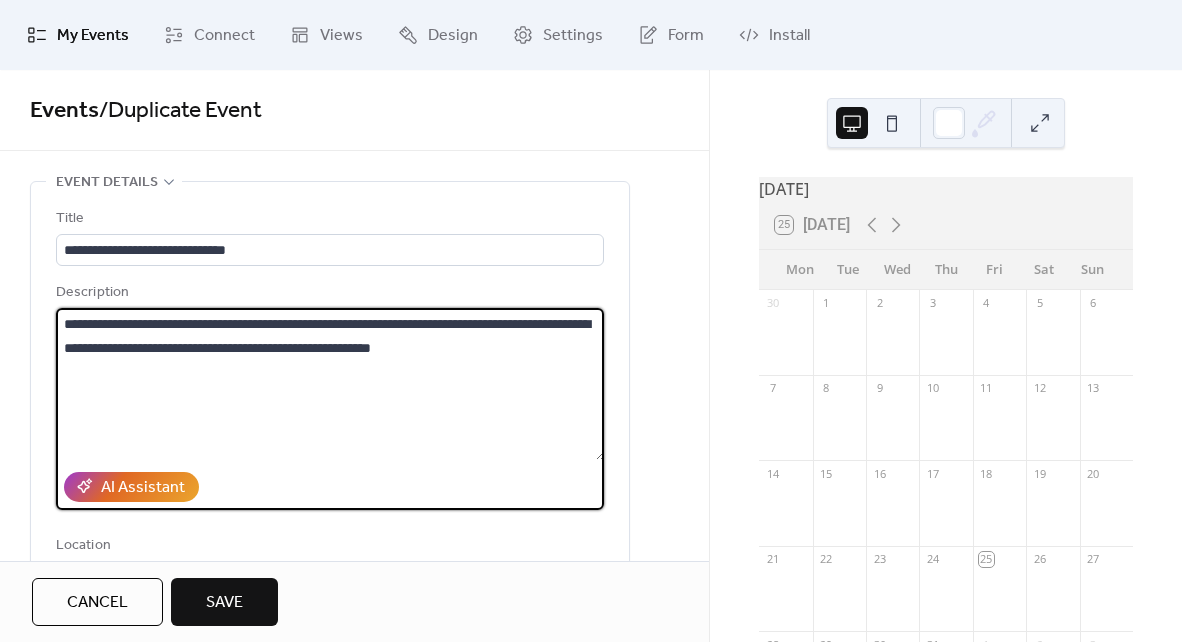 drag, startPoint x: 62, startPoint y: 323, endPoint x: 563, endPoint y: 358, distance: 502.22107 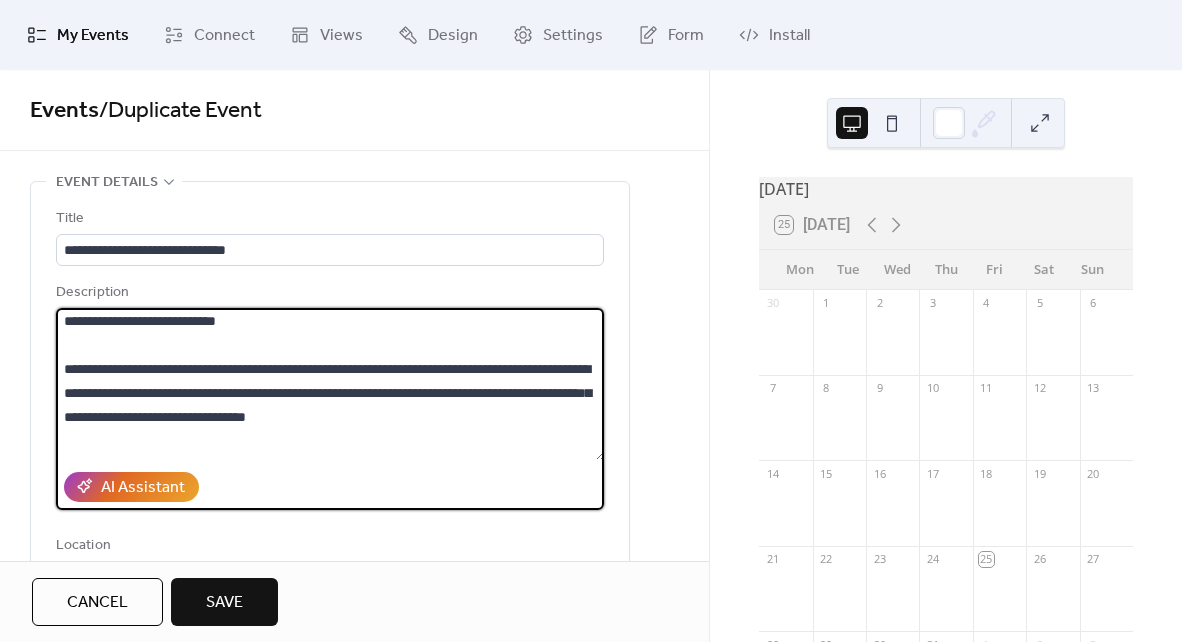 scroll, scrollTop: 0, scrollLeft: 0, axis: both 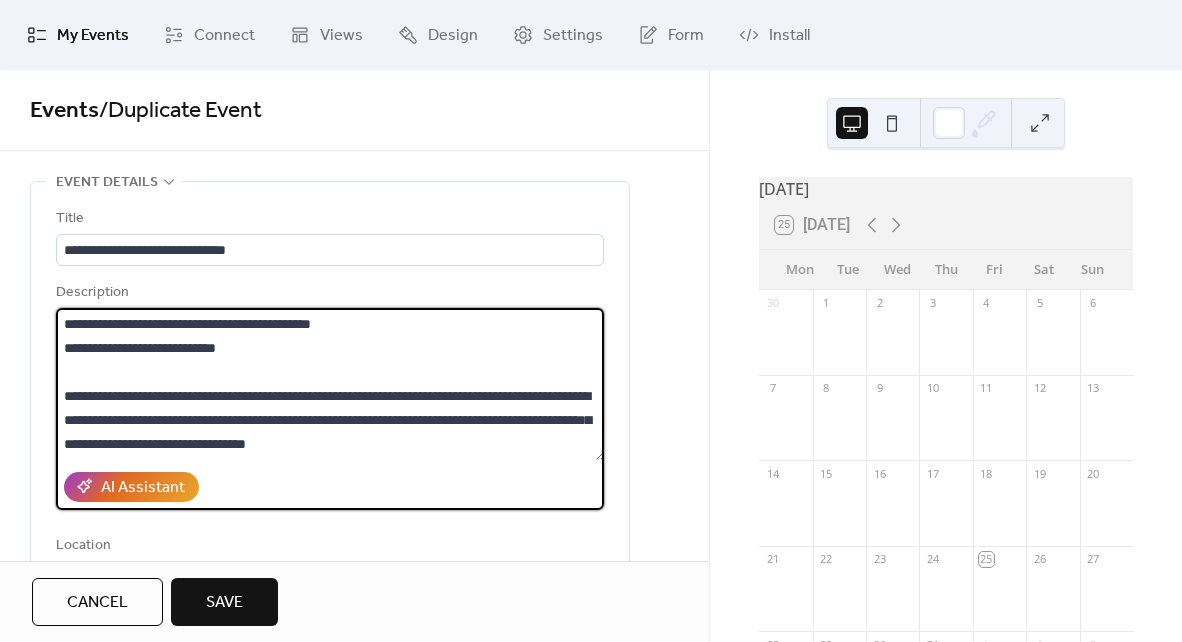 type on "**********" 